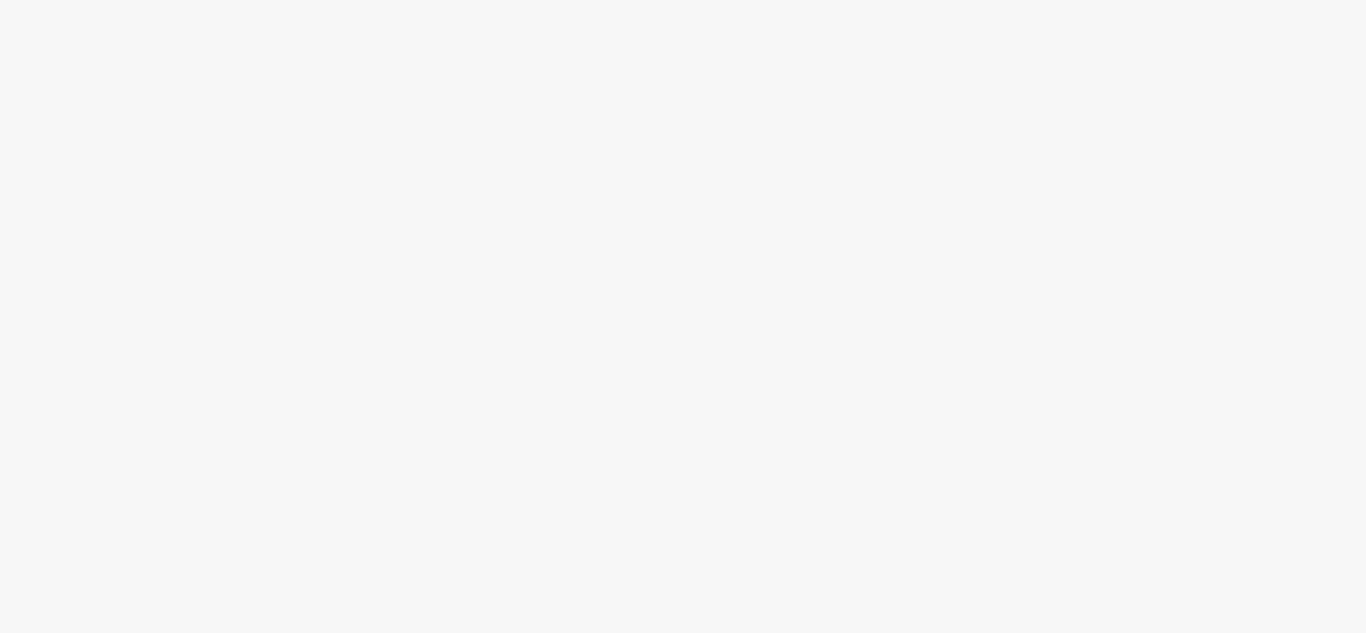 scroll, scrollTop: 0, scrollLeft: 0, axis: both 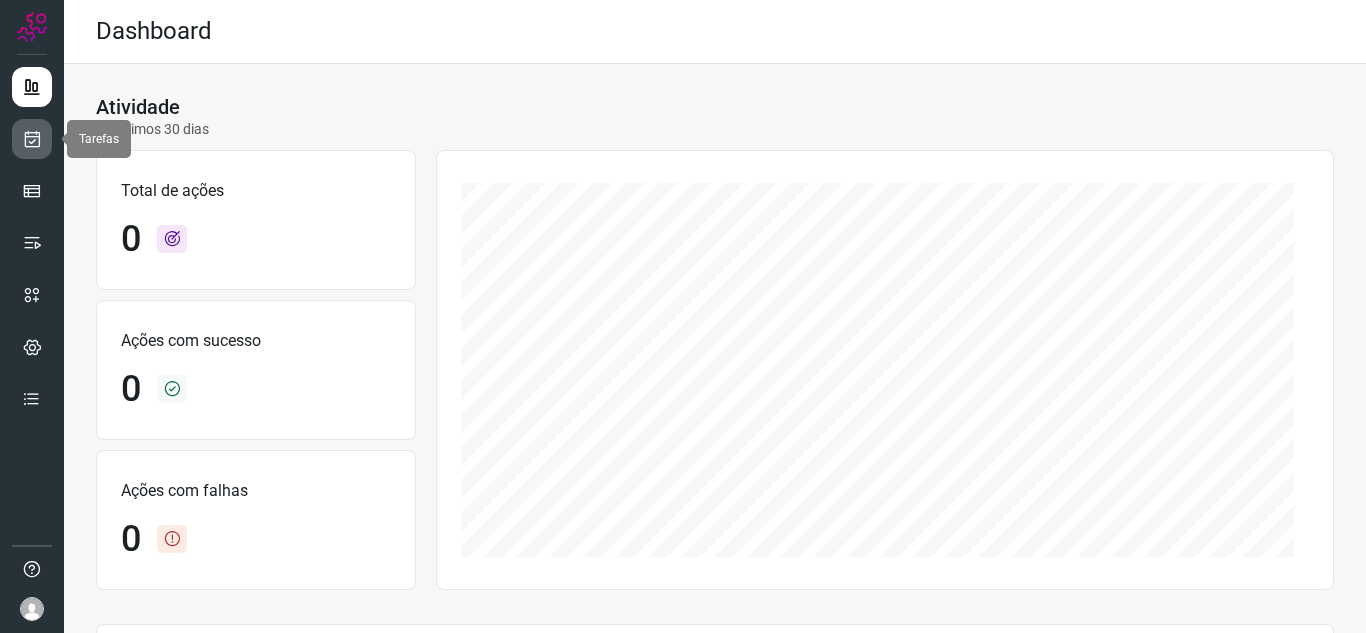 click at bounding box center (32, 139) 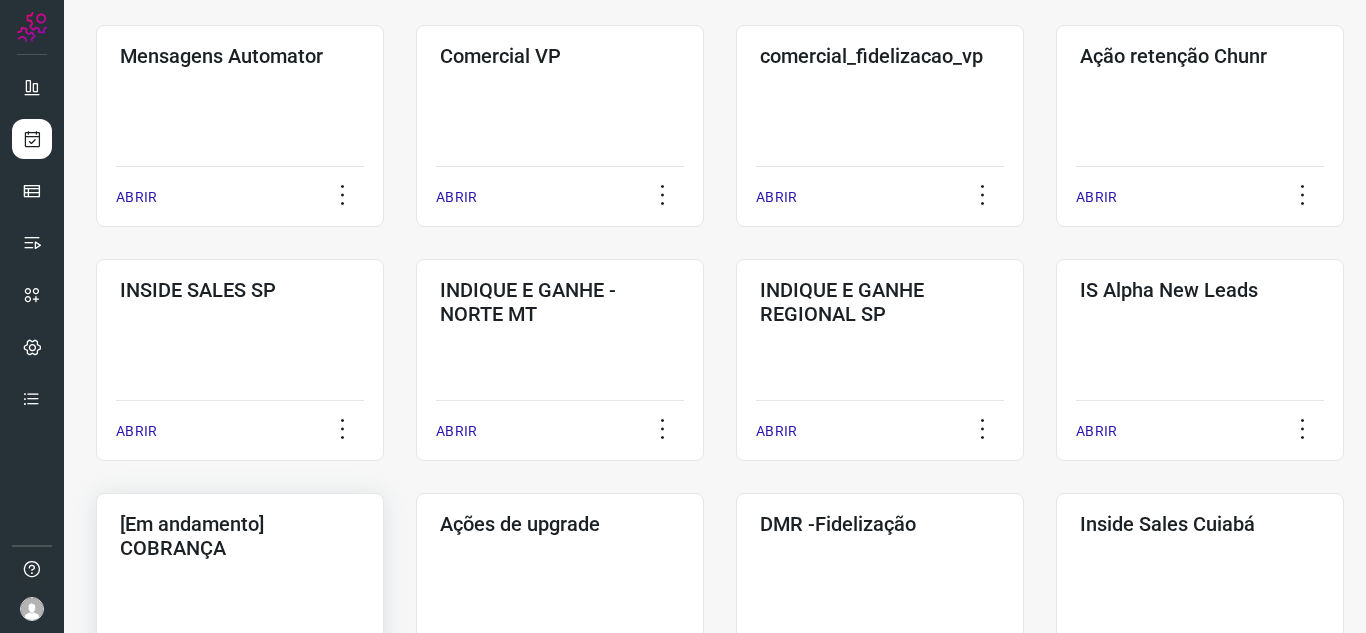 scroll, scrollTop: 500, scrollLeft: 0, axis: vertical 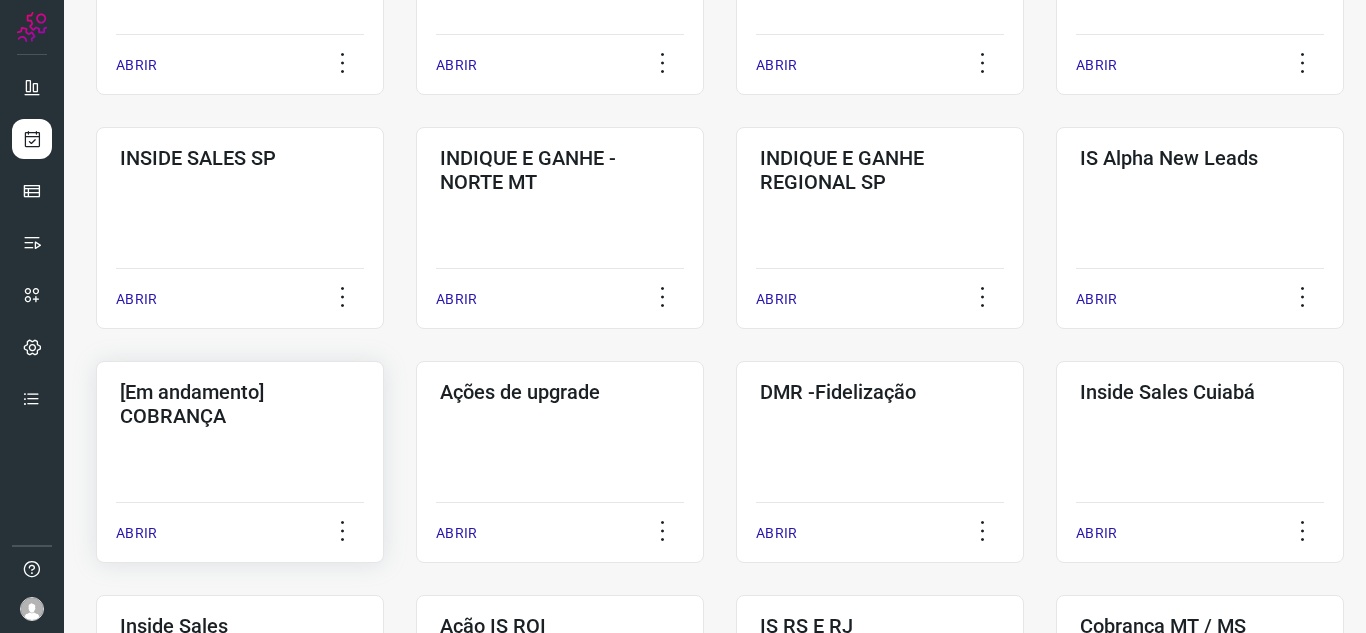 click on "[Em andamento] COBRANÇA" at bounding box center (240, 404) 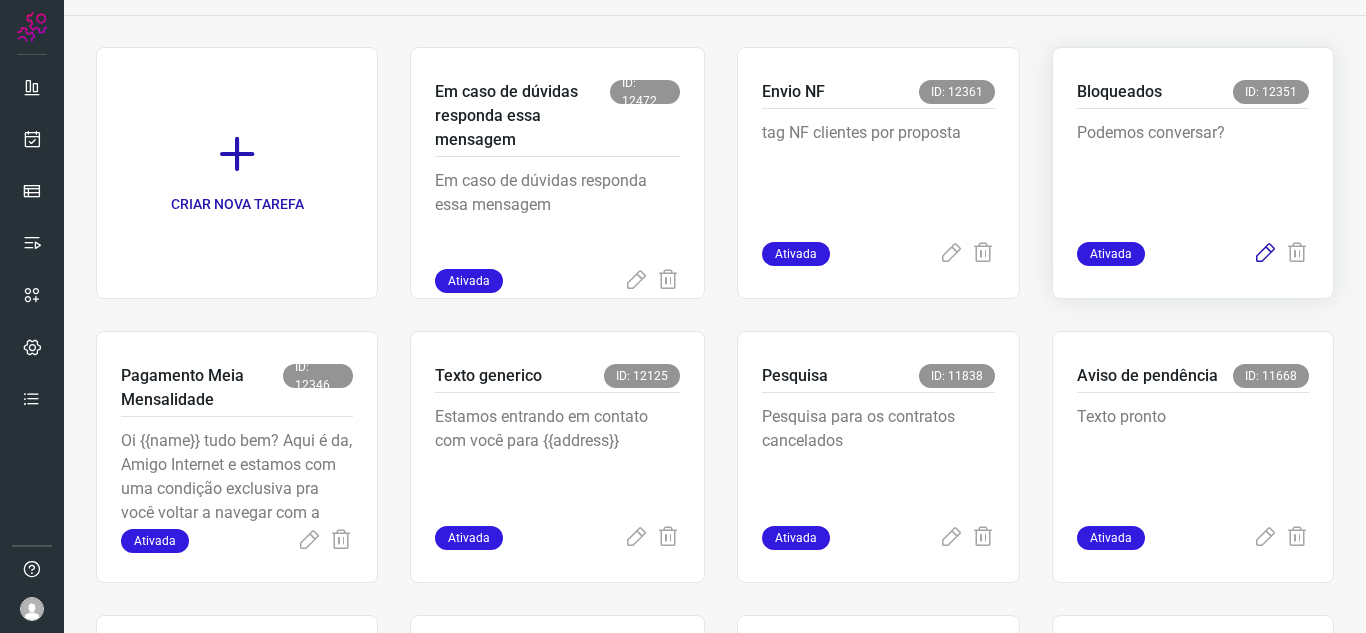 click at bounding box center (1265, 254) 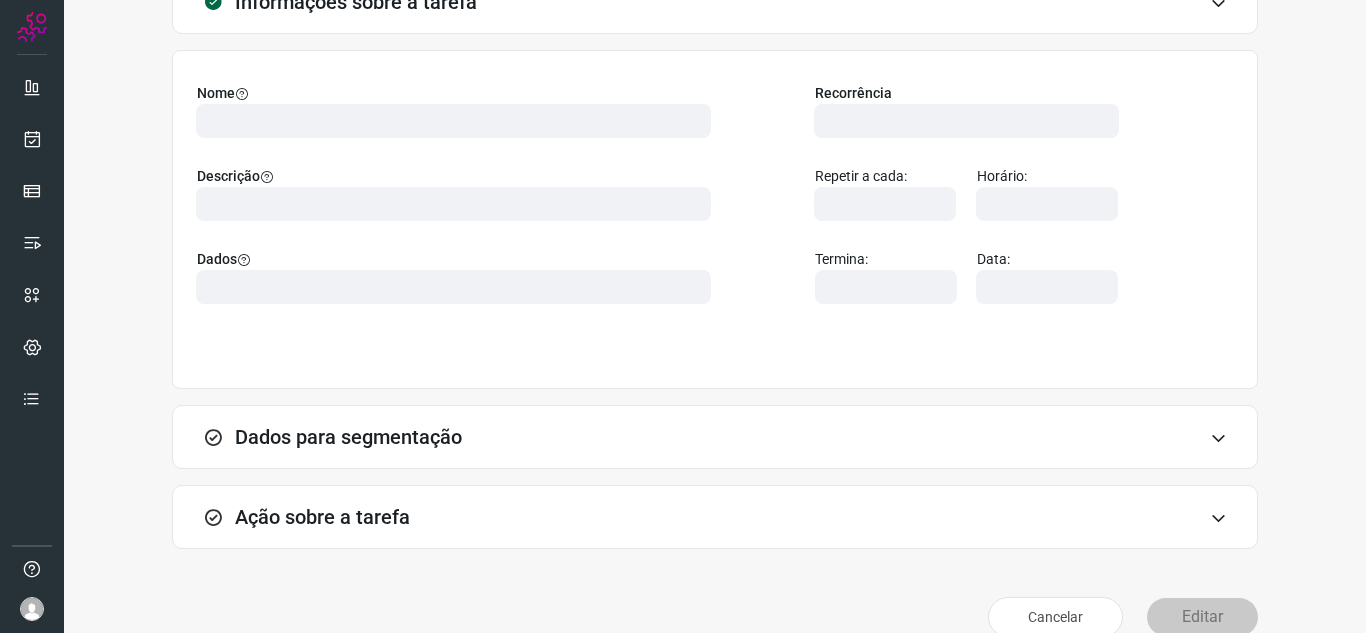 scroll, scrollTop: 177, scrollLeft: 0, axis: vertical 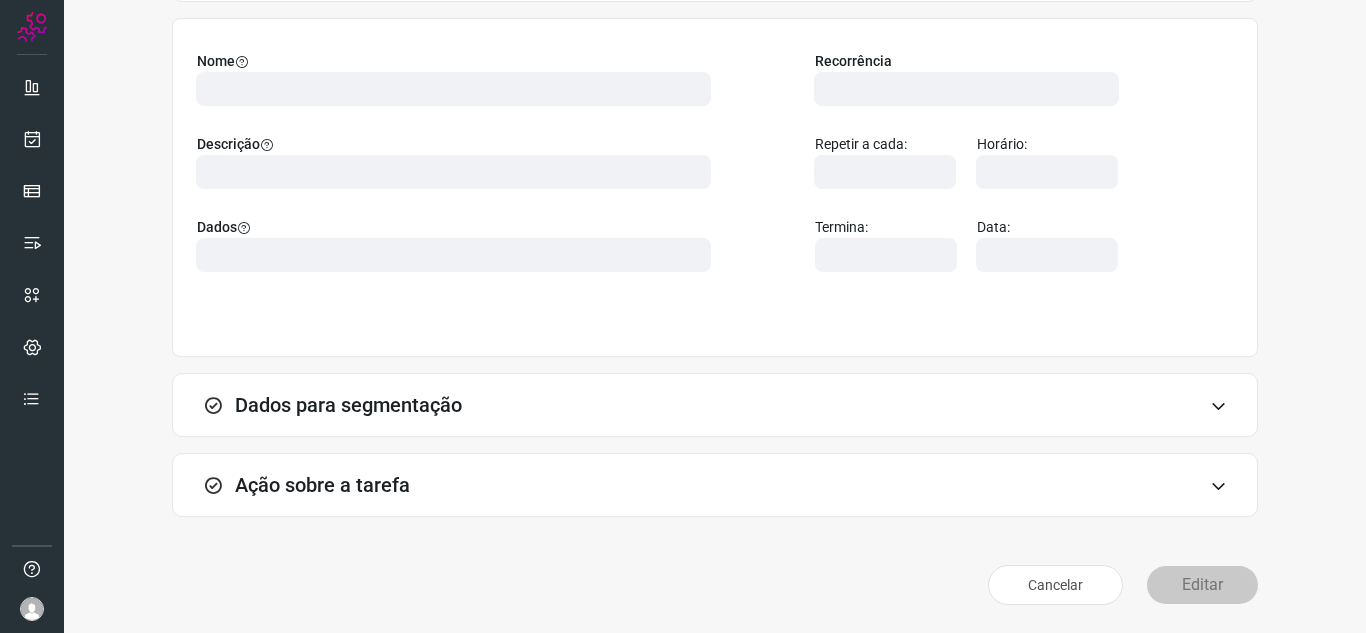 click on "Ação sobre a tarefa" at bounding box center [715, 485] 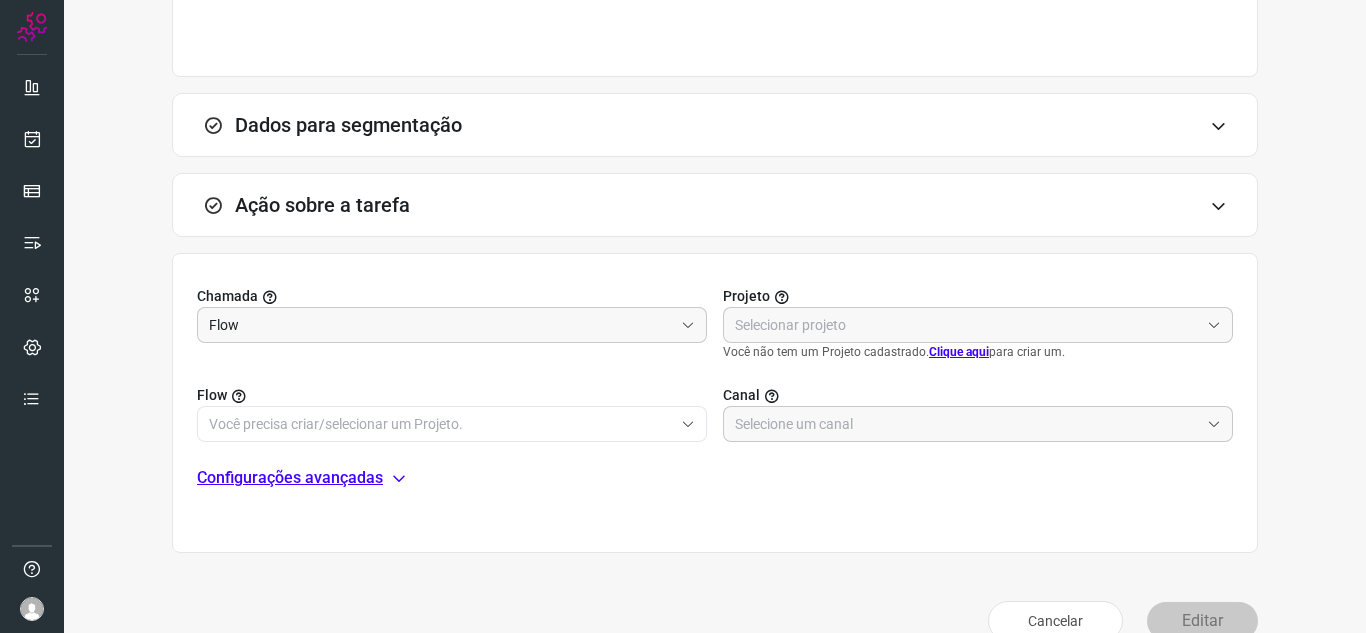 scroll, scrollTop: 493, scrollLeft: 0, axis: vertical 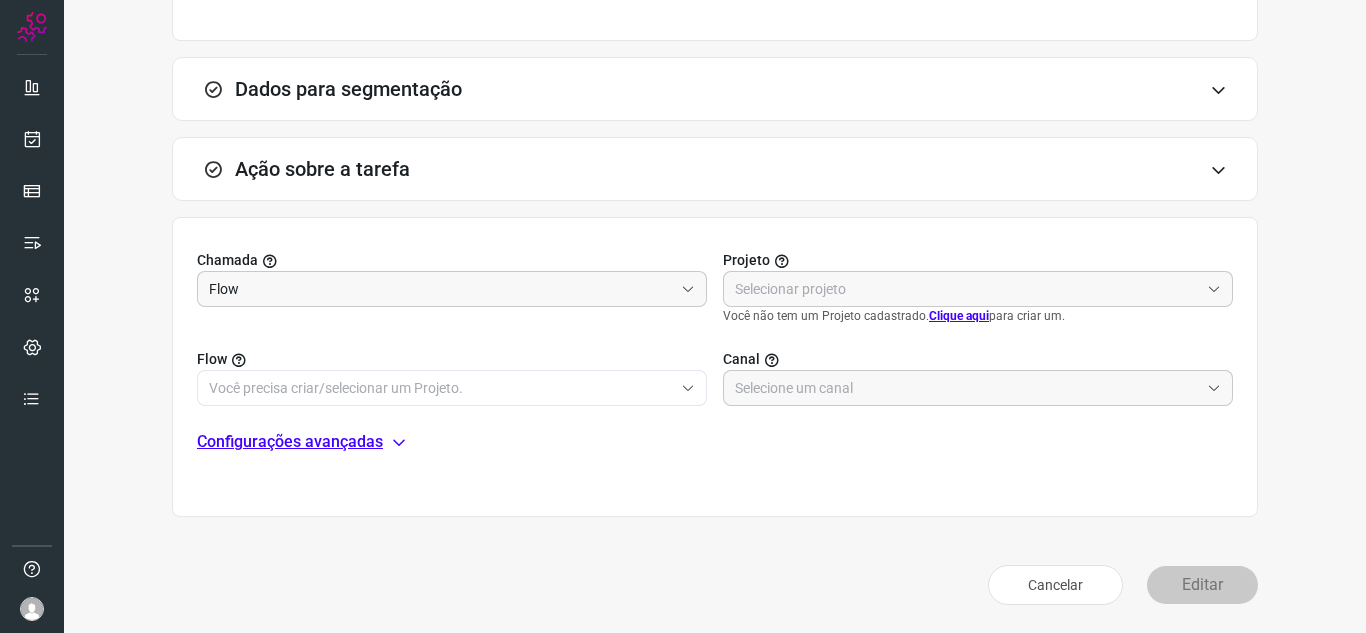 type on "569901" 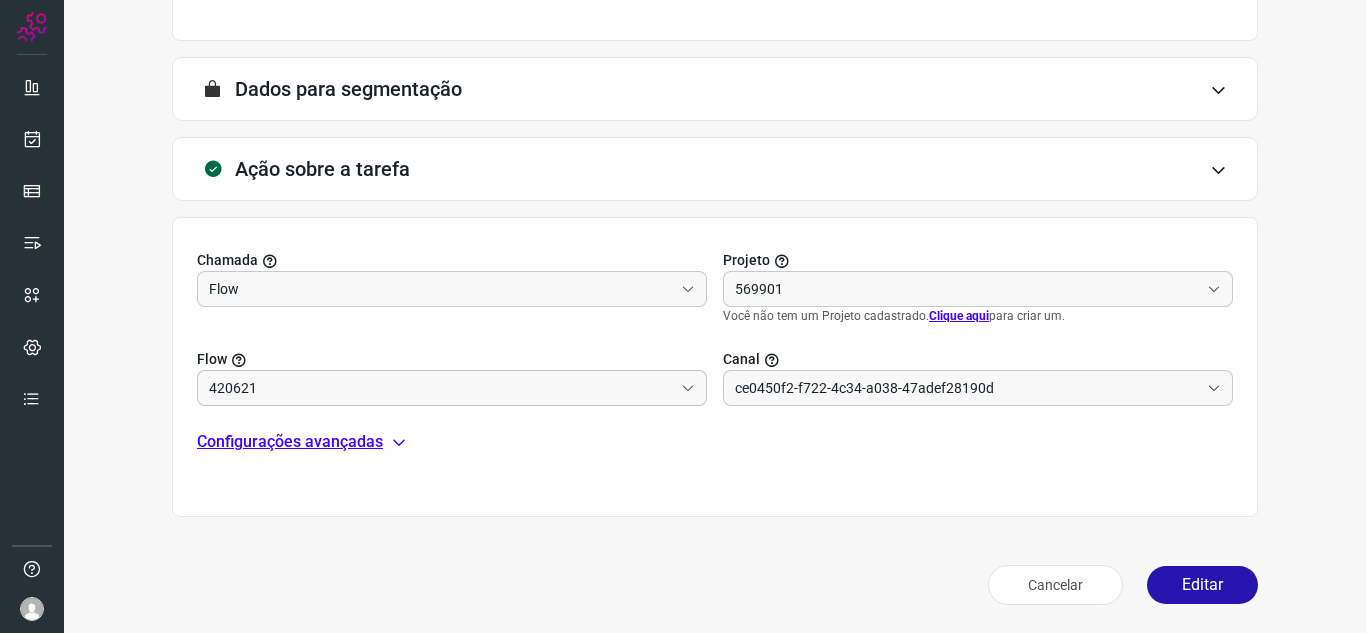 scroll, scrollTop: 464, scrollLeft: 0, axis: vertical 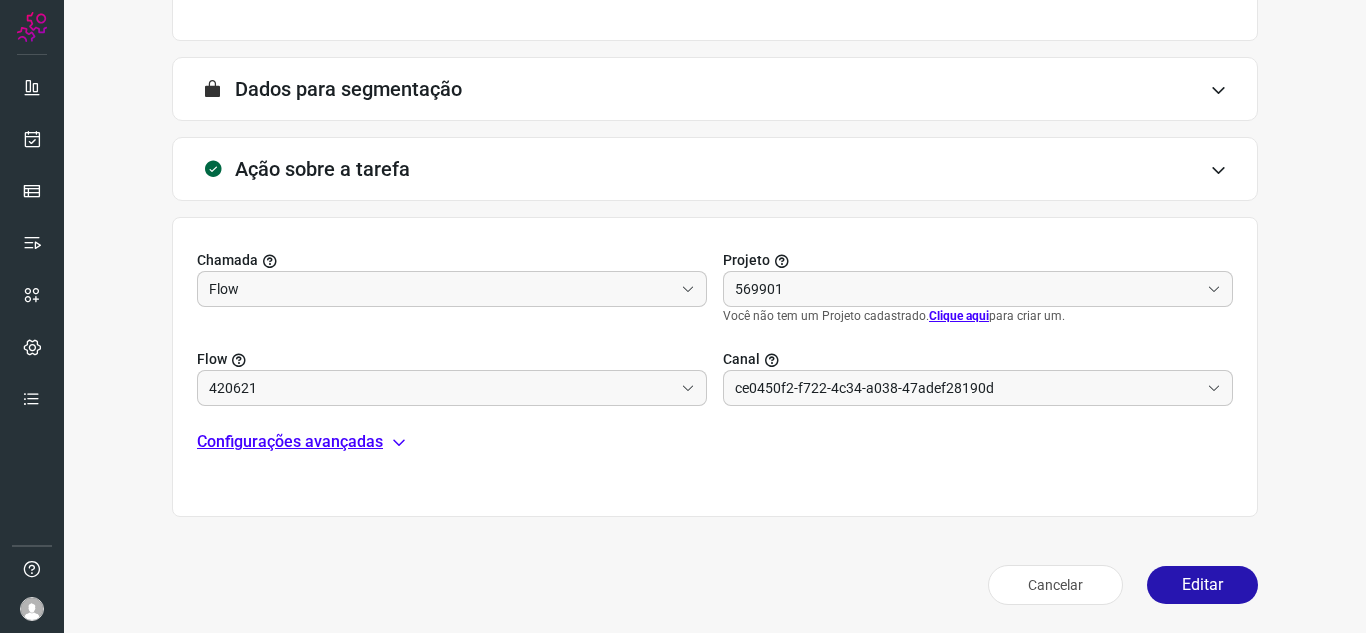 click on "Configurações avançadas" at bounding box center [290, 442] 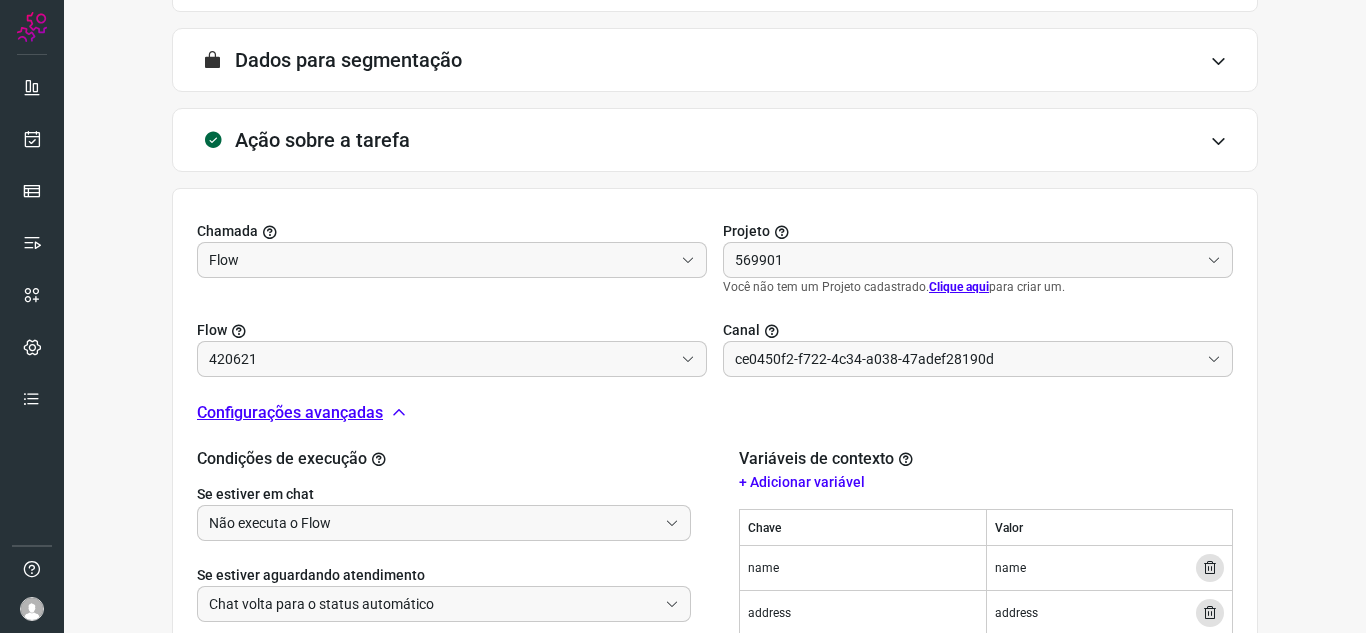 type on "Clientes Bloqueados - Texto generico" 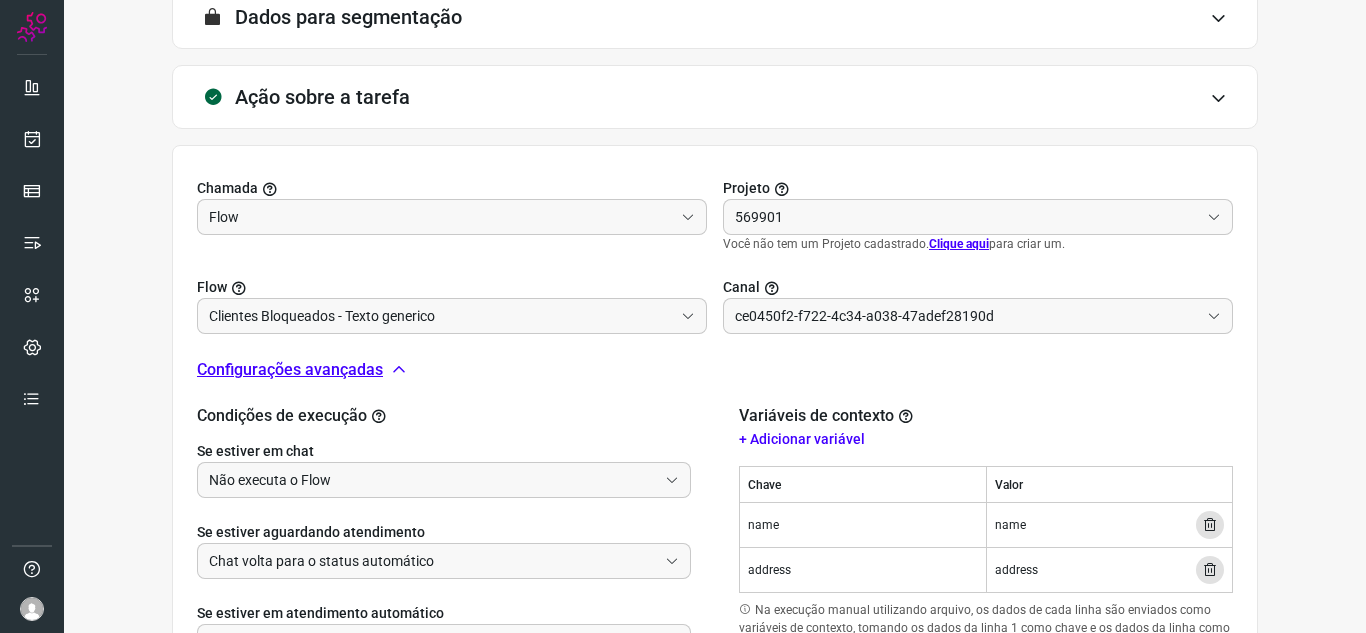 type on "Amigo 0800" 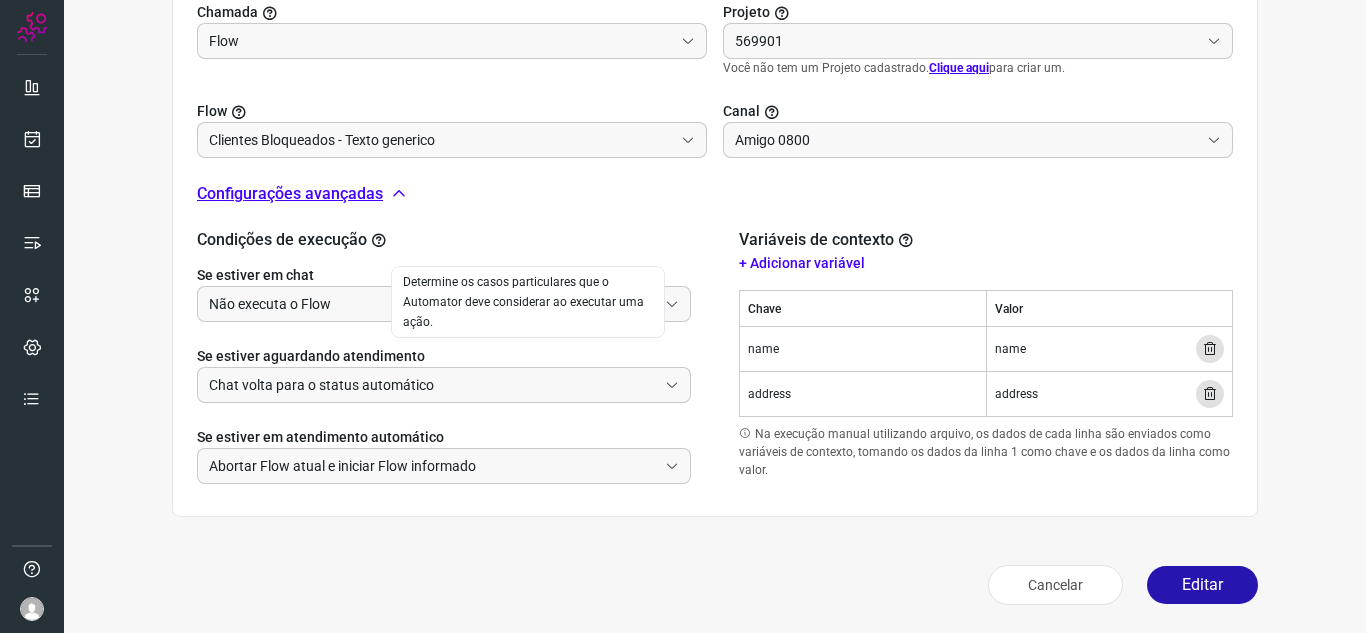 type on "Cobrança" 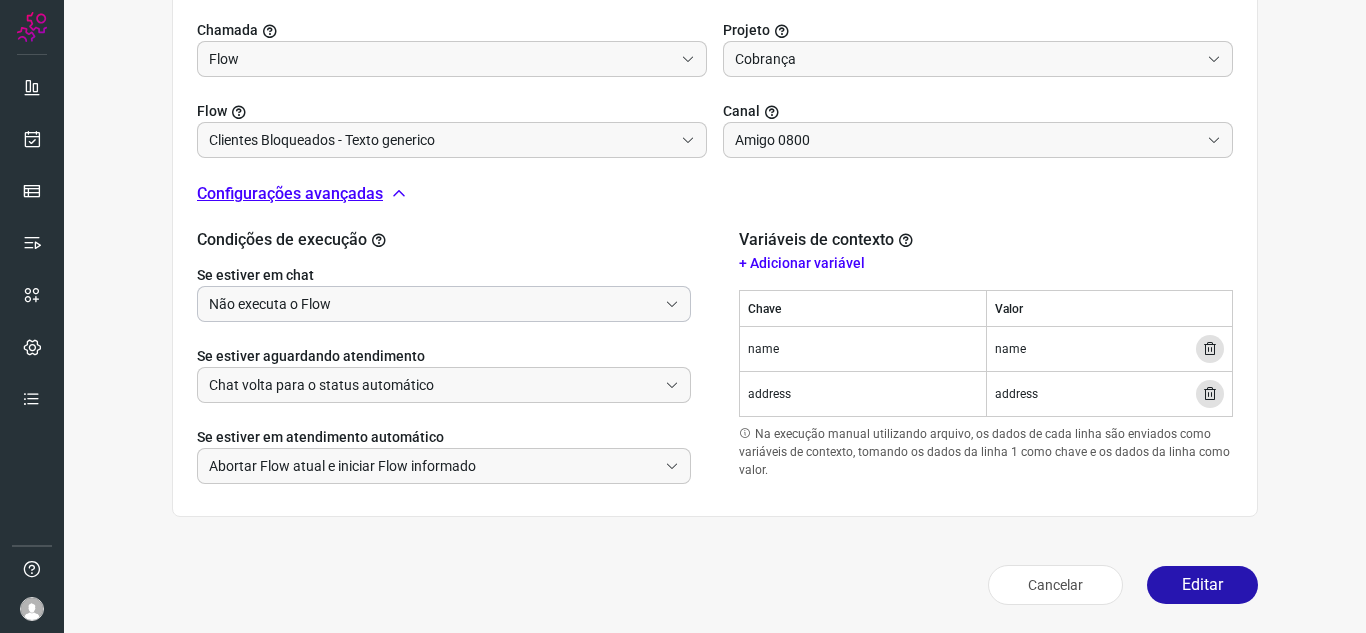 scroll, scrollTop: 694, scrollLeft: 0, axis: vertical 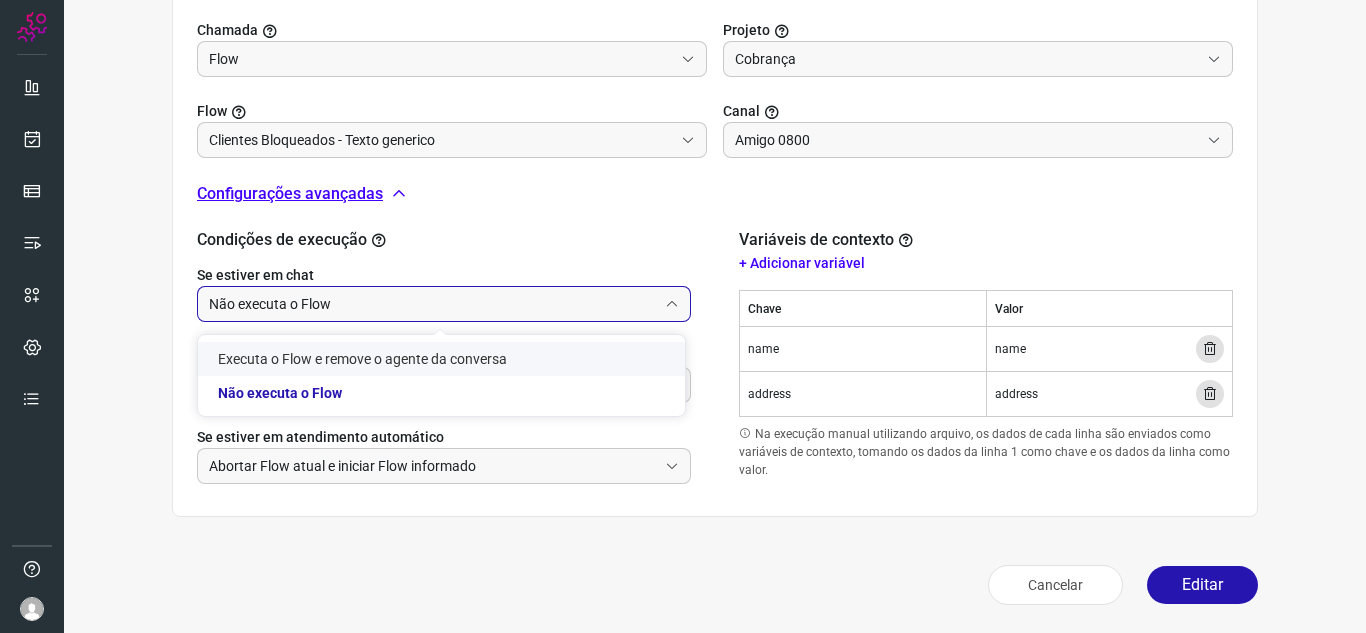 click on "Executa o Flow e remove o agente da conversa" 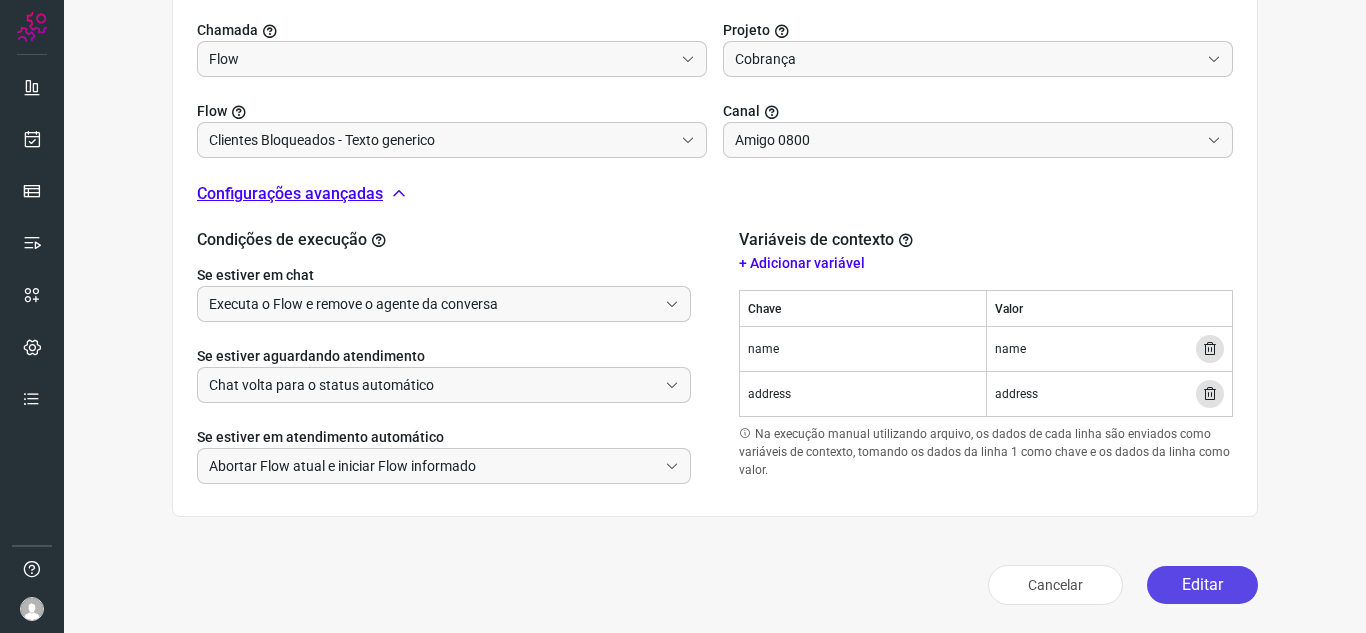 click on "Editar" at bounding box center (1202, 585) 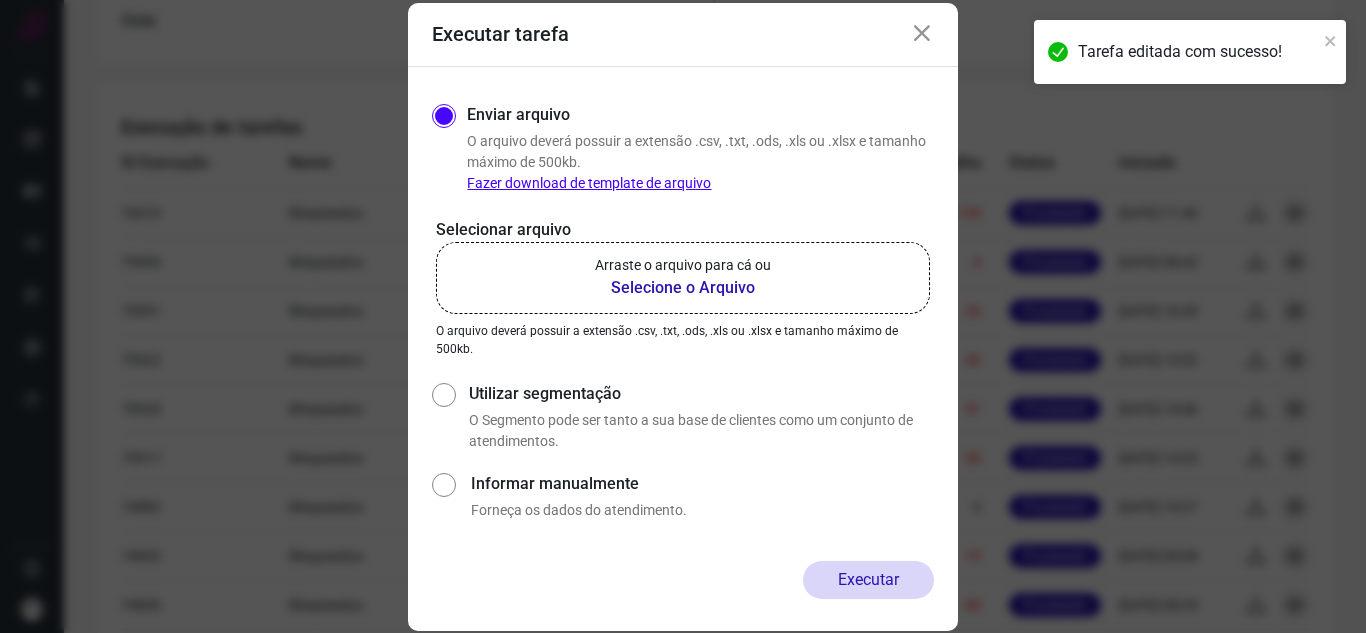 scroll, scrollTop: 400, scrollLeft: 0, axis: vertical 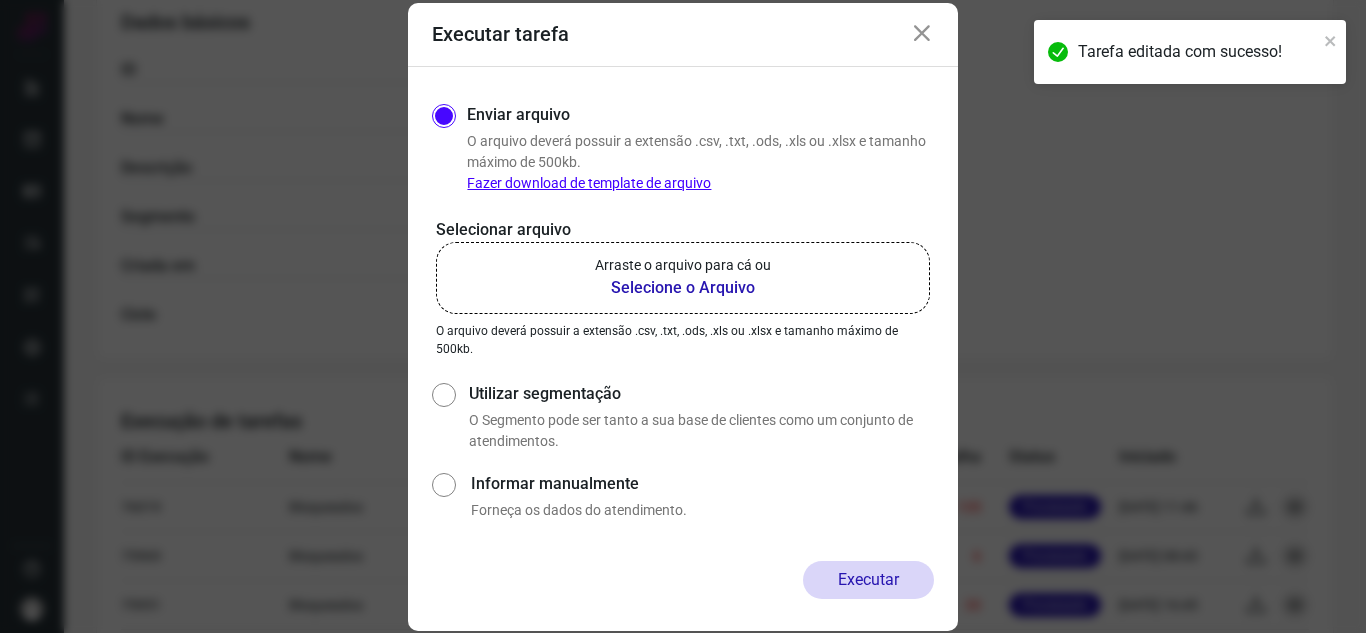 click on "Arraste o arquivo para cá ou" at bounding box center (683, 265) 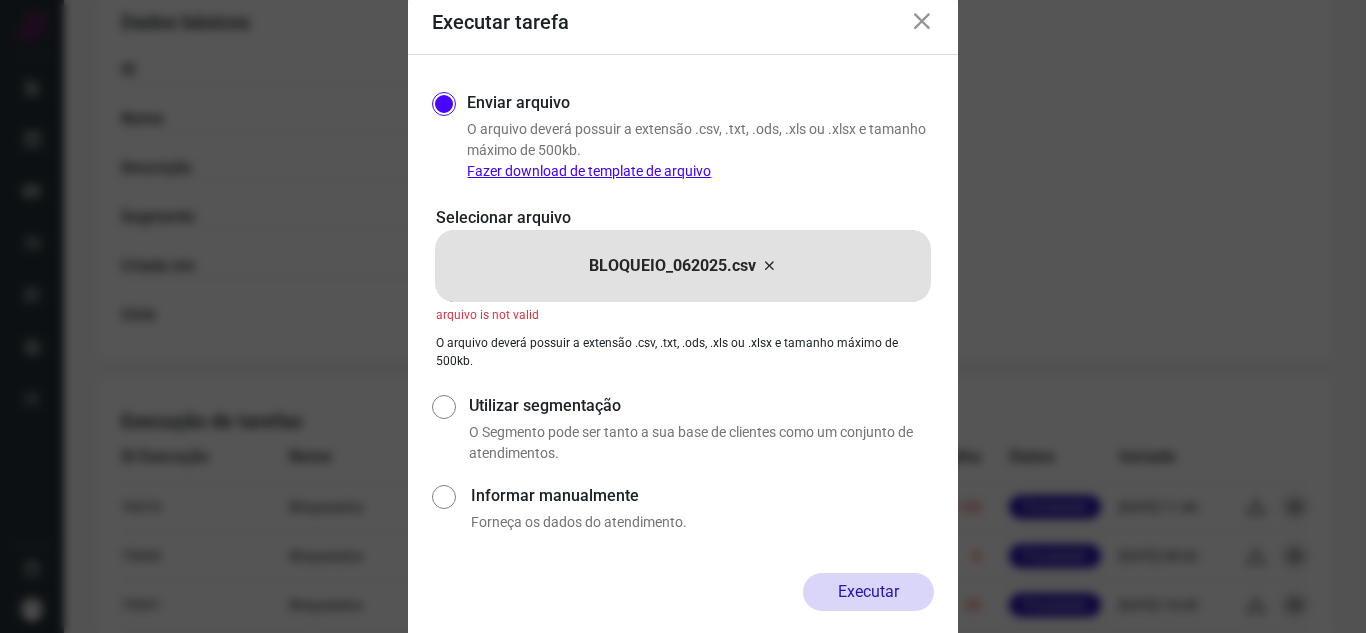 click at bounding box center (769, 266) 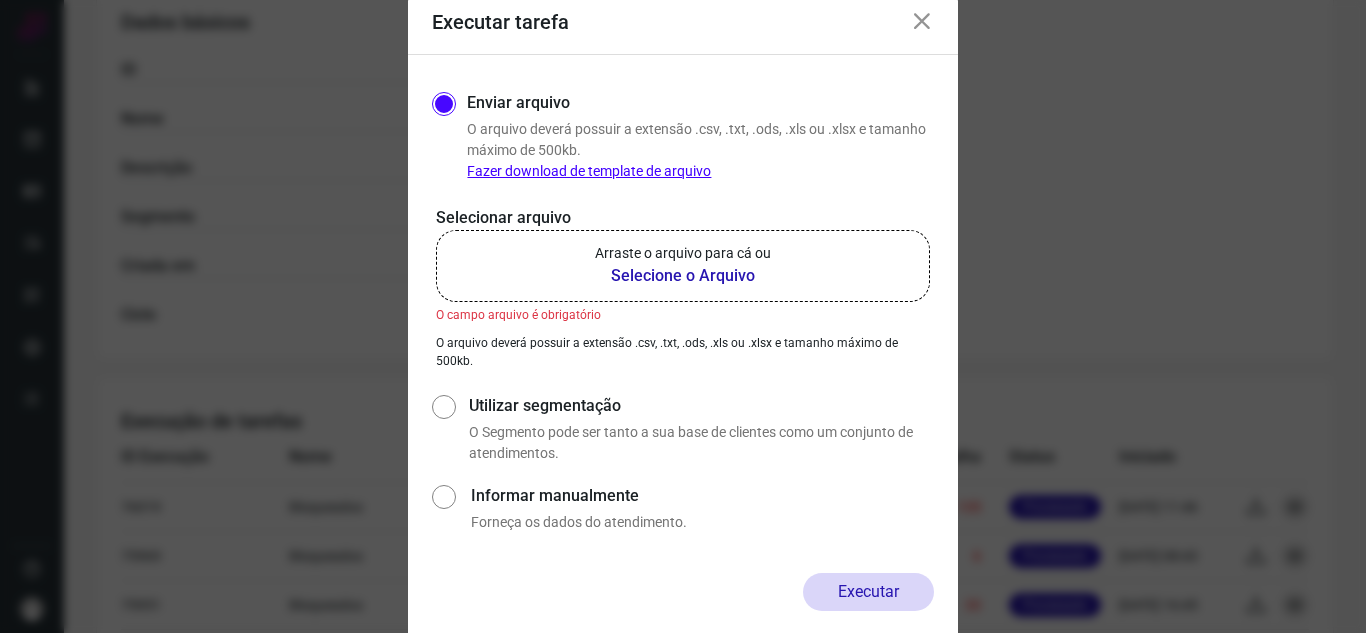 drag, startPoint x: 926, startPoint y: 16, endPoint x: 947, endPoint y: 1, distance: 25.806976 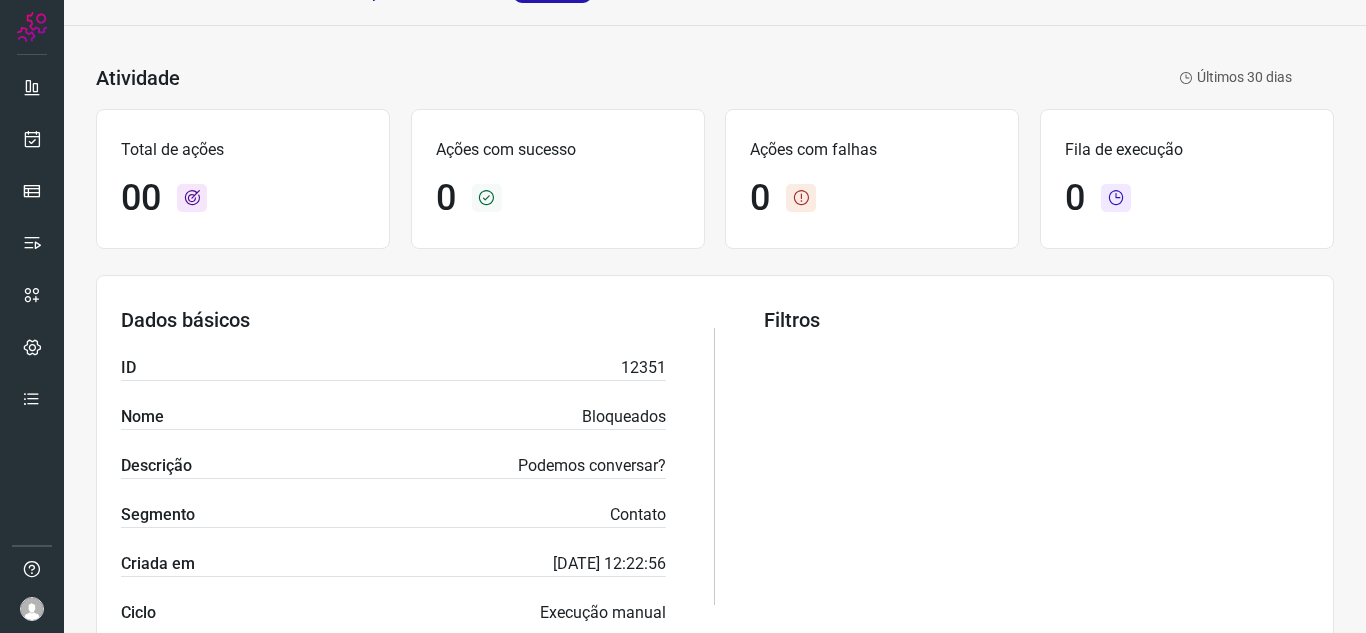 scroll, scrollTop: 100, scrollLeft: 0, axis: vertical 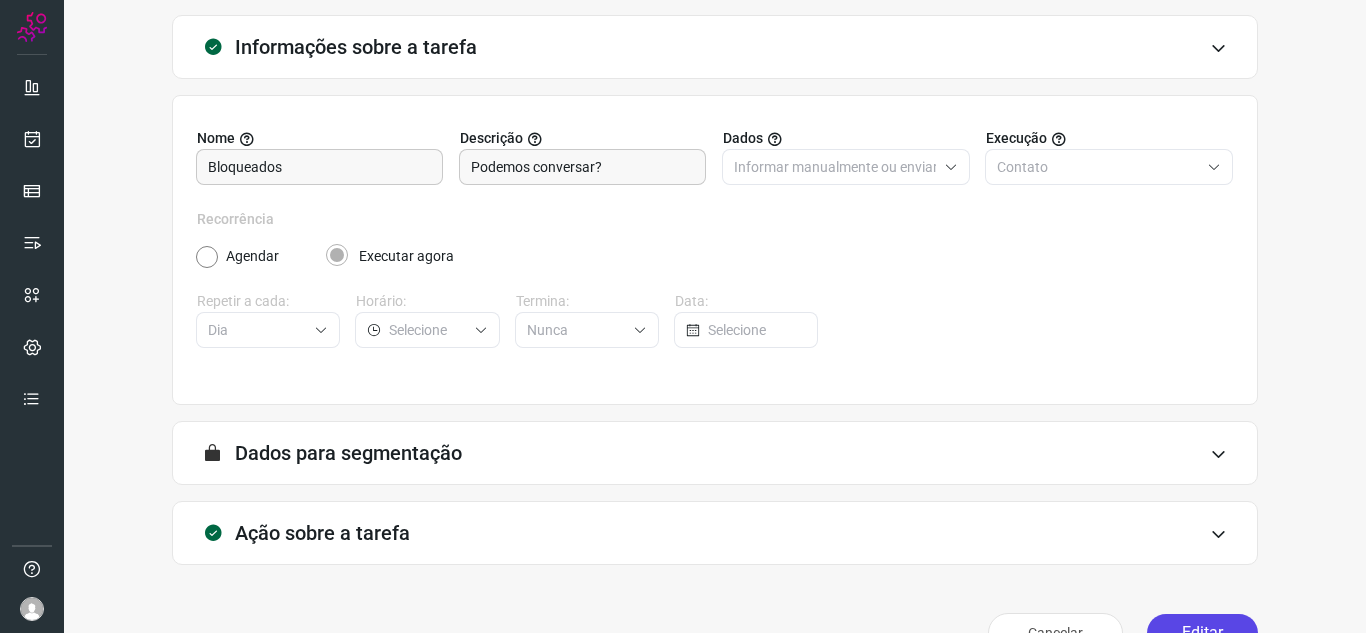 click on "Editar" at bounding box center (1202, 633) 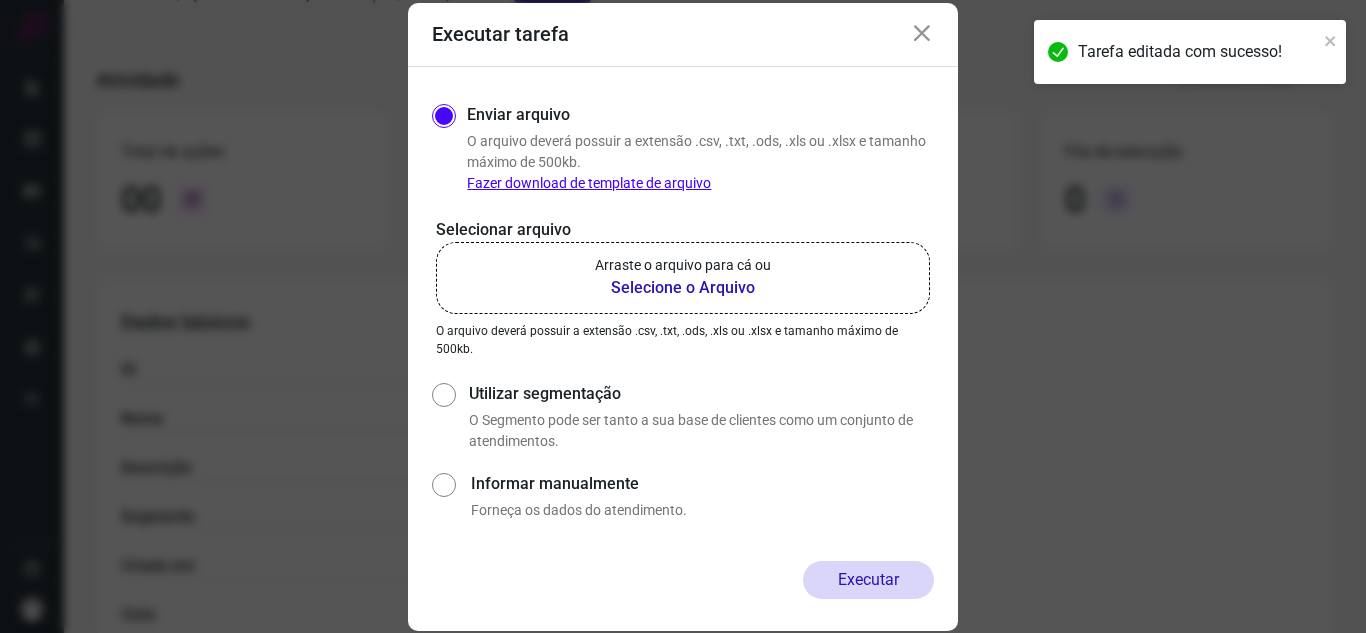 click on "Arraste o arquivo para cá ou Selecione o Arquivo" 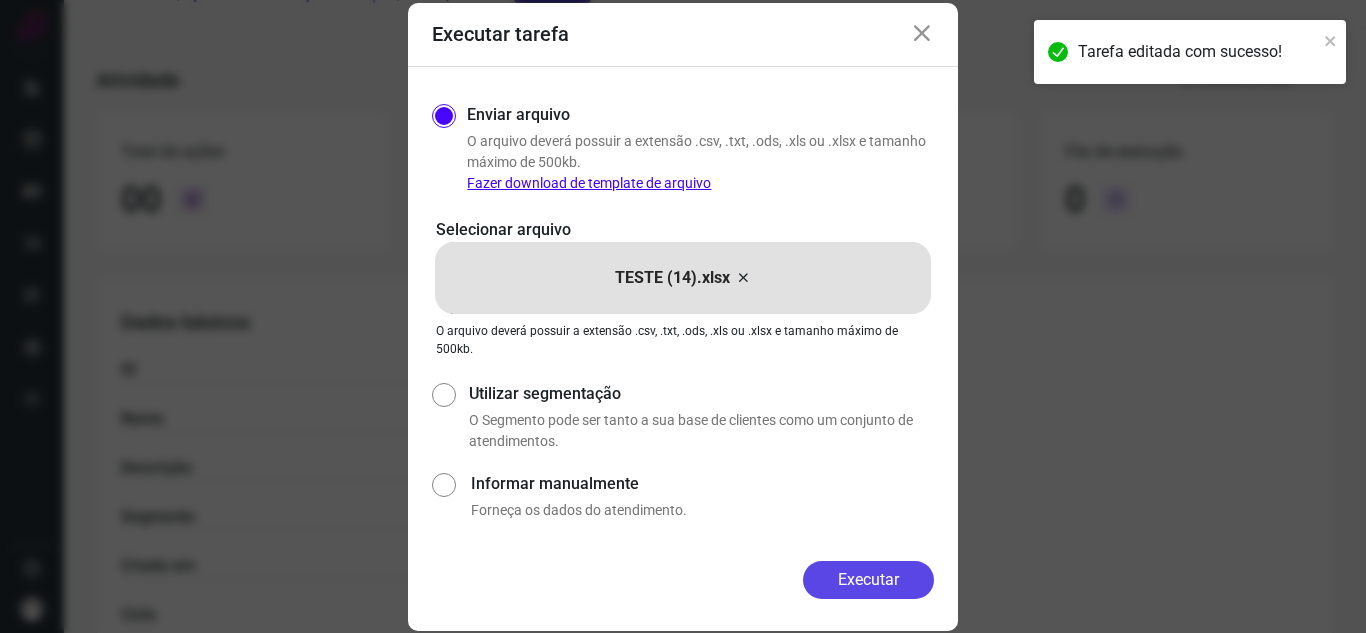 click on "Executar" at bounding box center (868, 580) 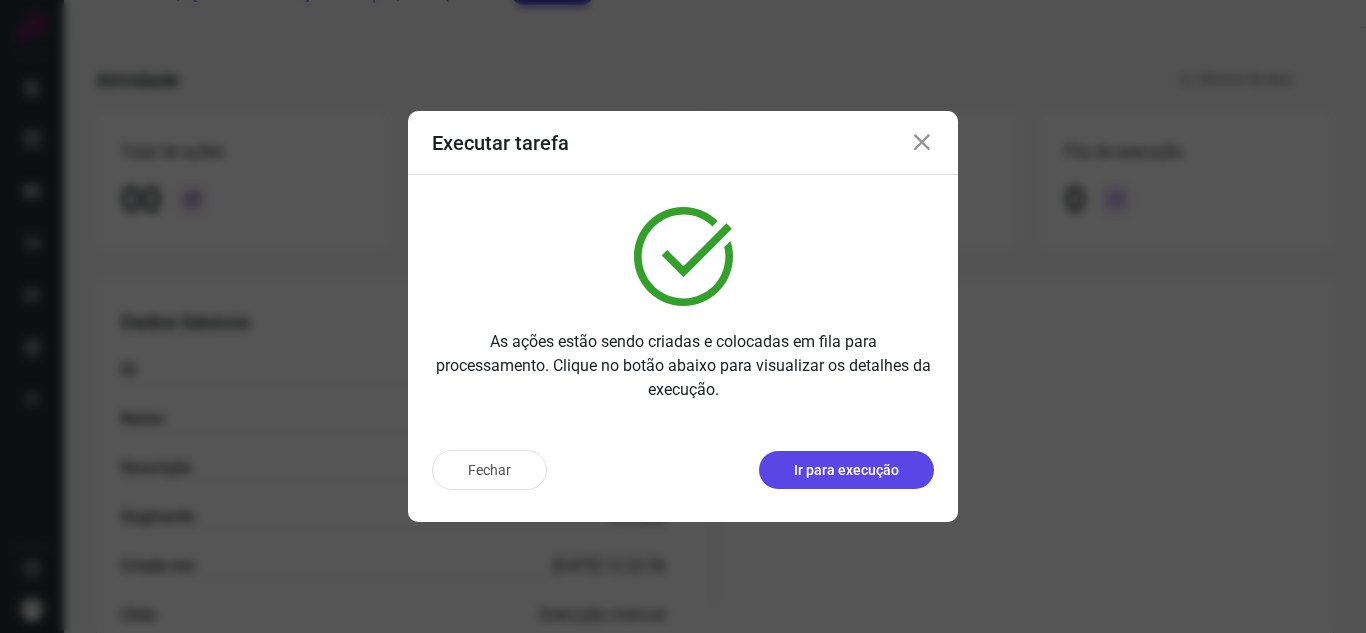 click on "Ir para execução" at bounding box center (846, 470) 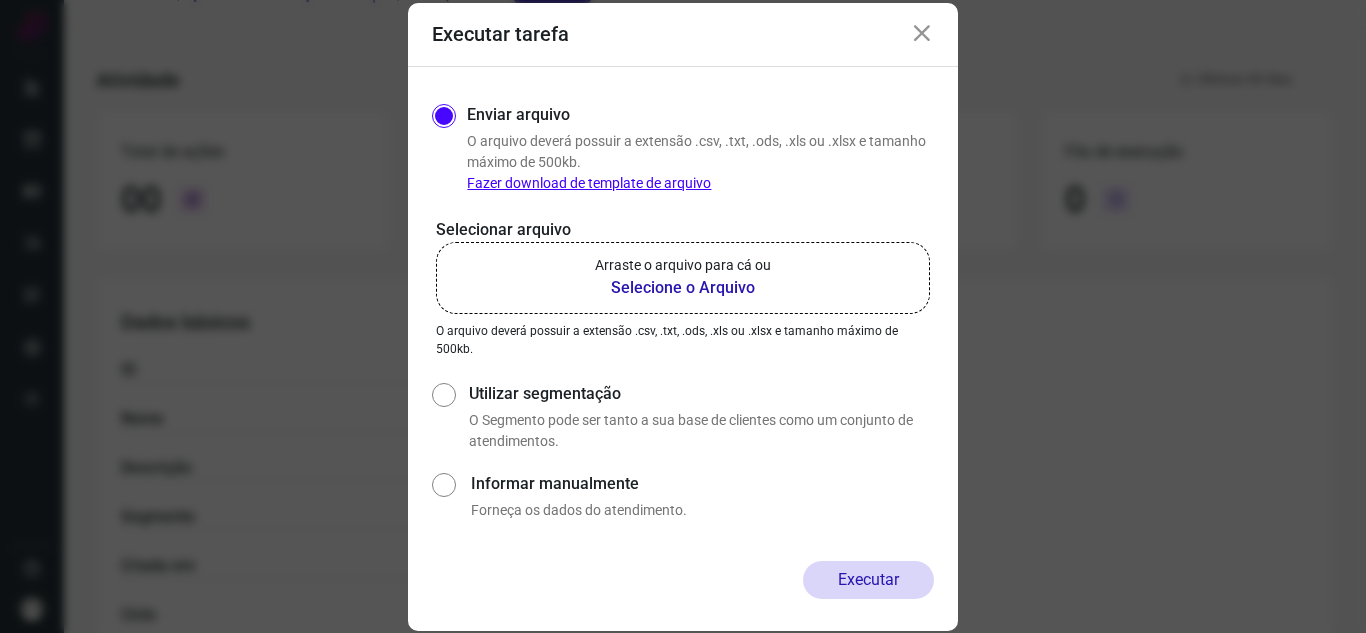 click on "Selecione o Arquivo" at bounding box center (683, 288) 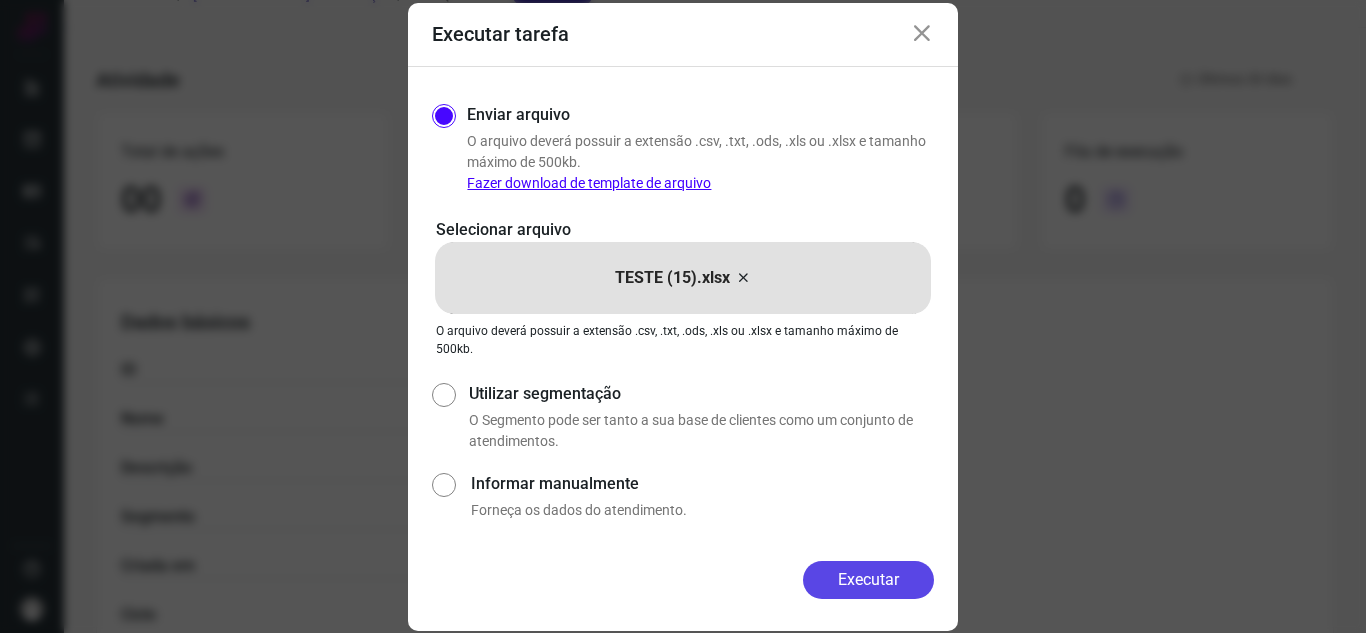 click on "Executar" at bounding box center (868, 580) 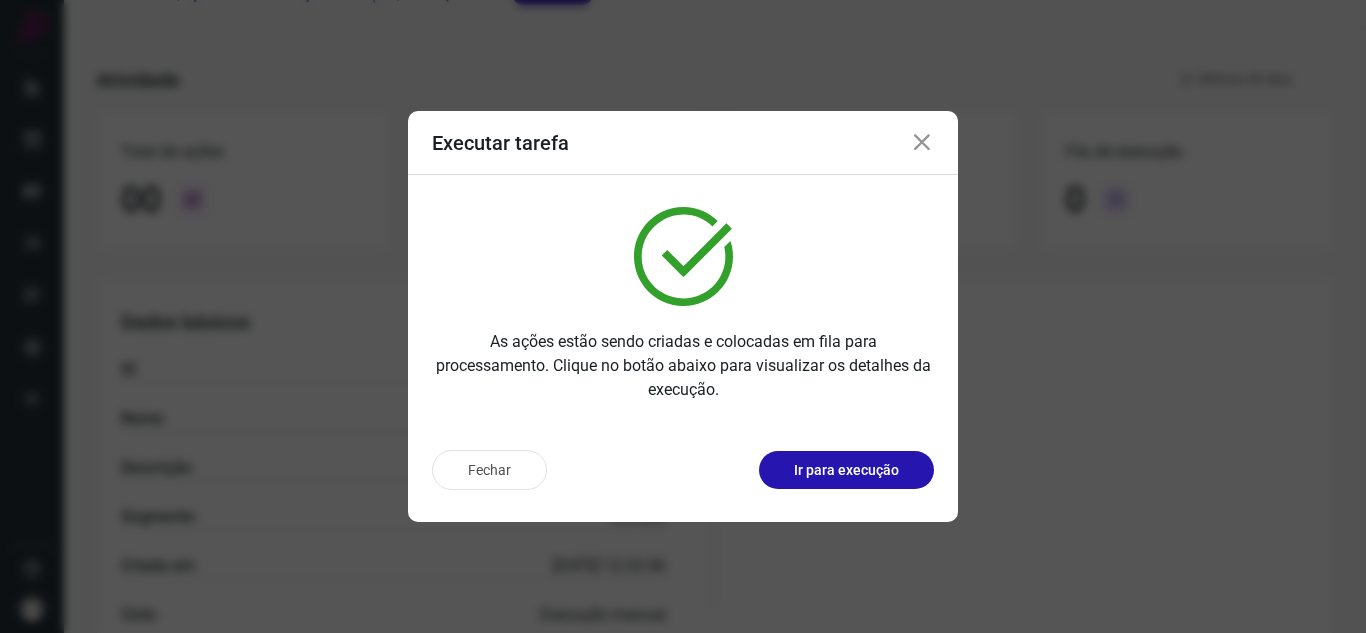 click at bounding box center [922, 143] 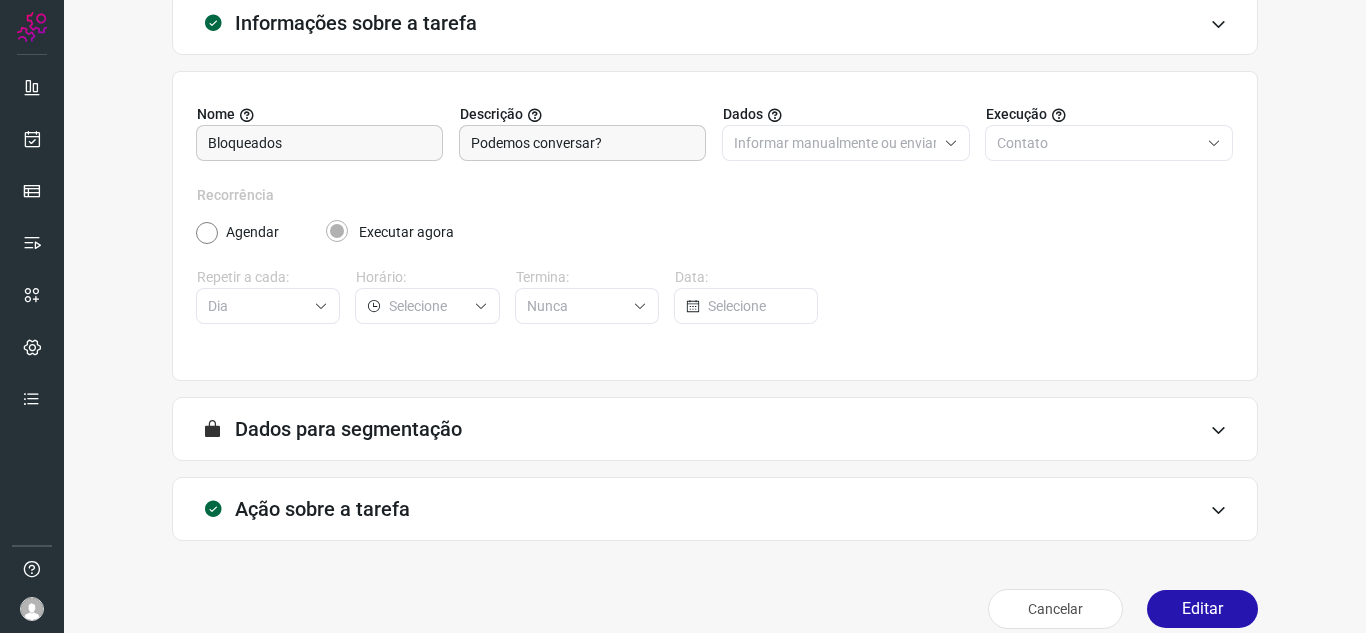 scroll, scrollTop: 148, scrollLeft: 0, axis: vertical 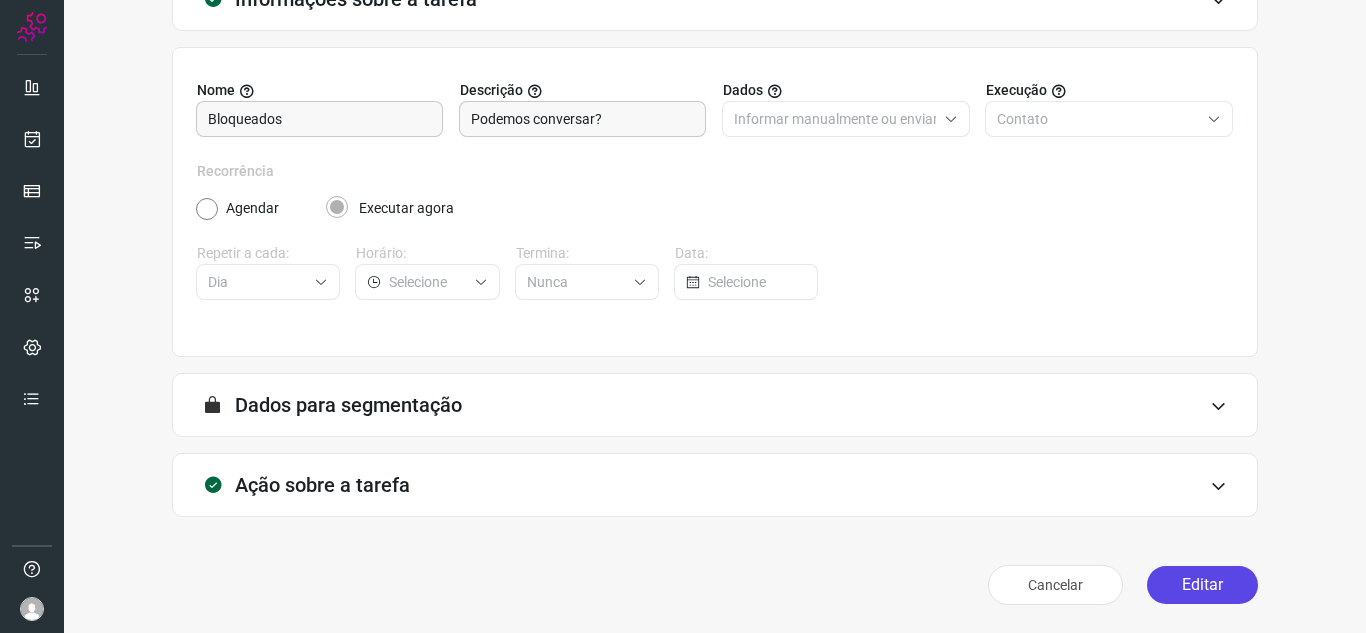 click on "Editar" at bounding box center (1202, 585) 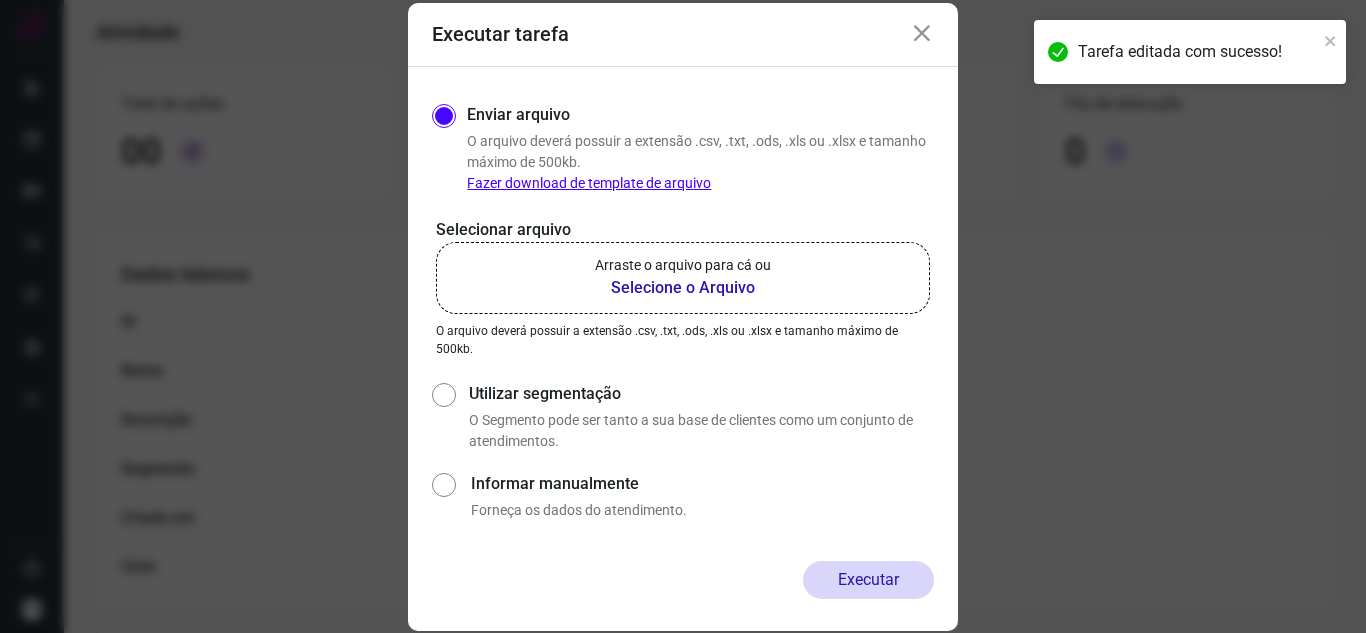 click on "Arraste o arquivo para cá ou" at bounding box center [683, 265] 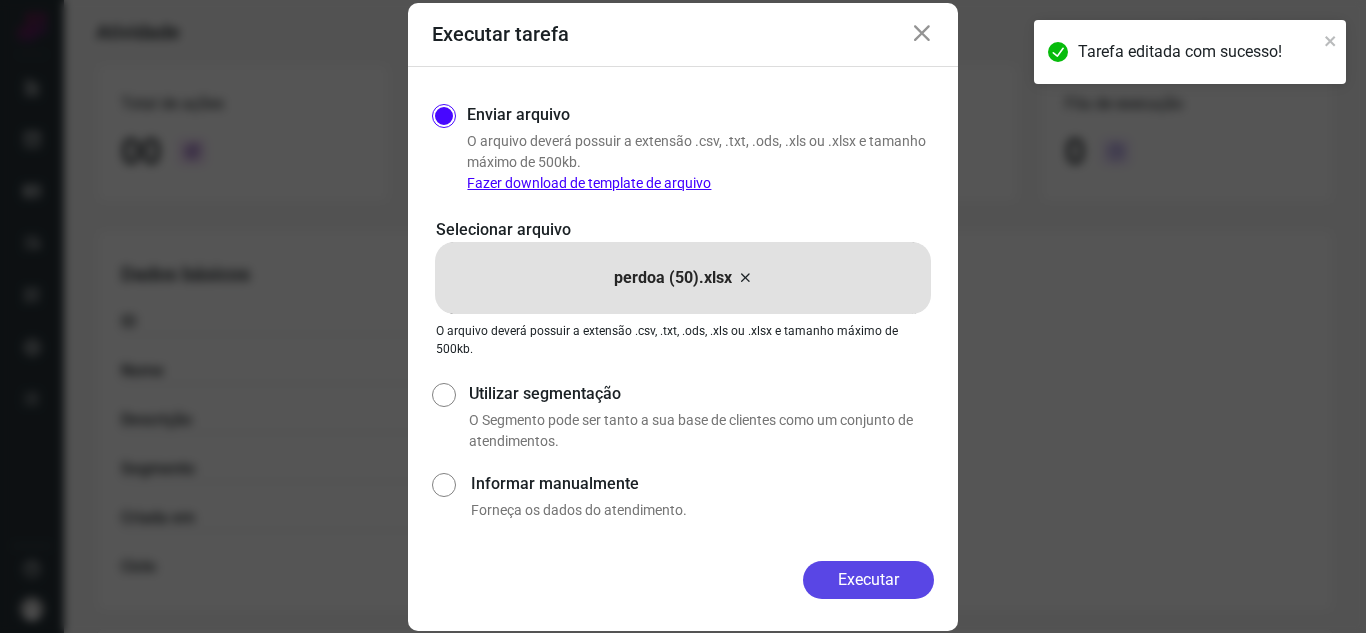 click on "Executar" at bounding box center (868, 580) 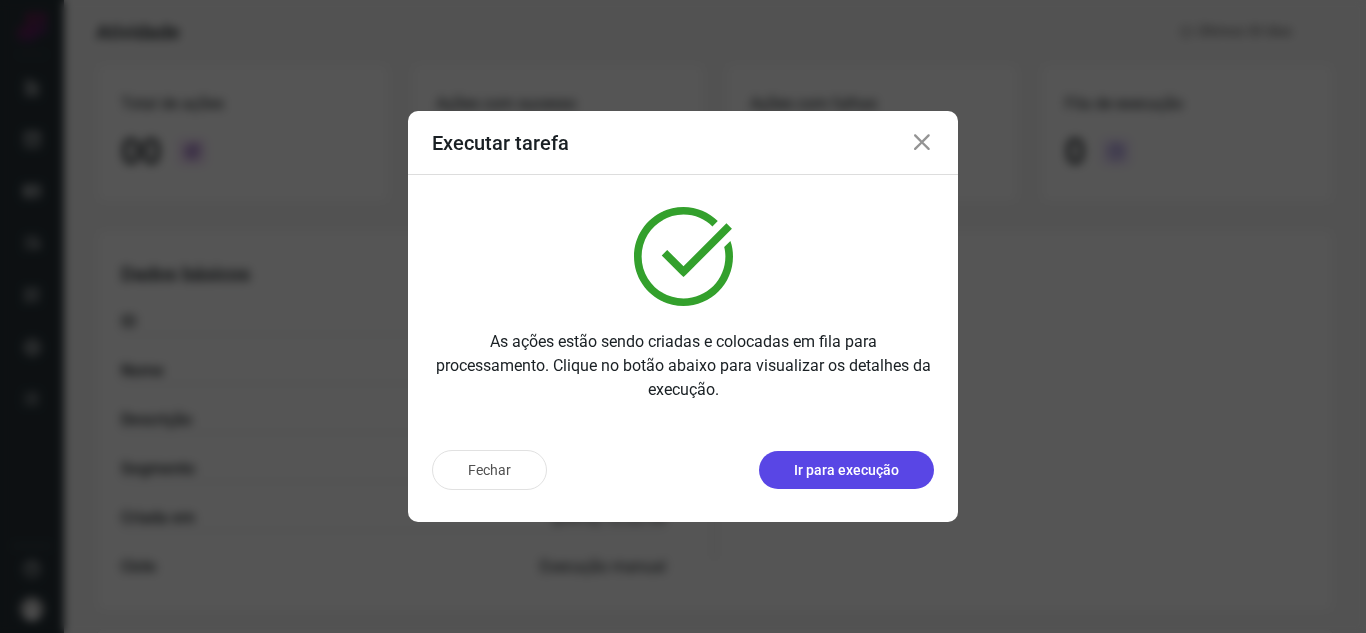 click on "Ir para execução" at bounding box center (846, 470) 